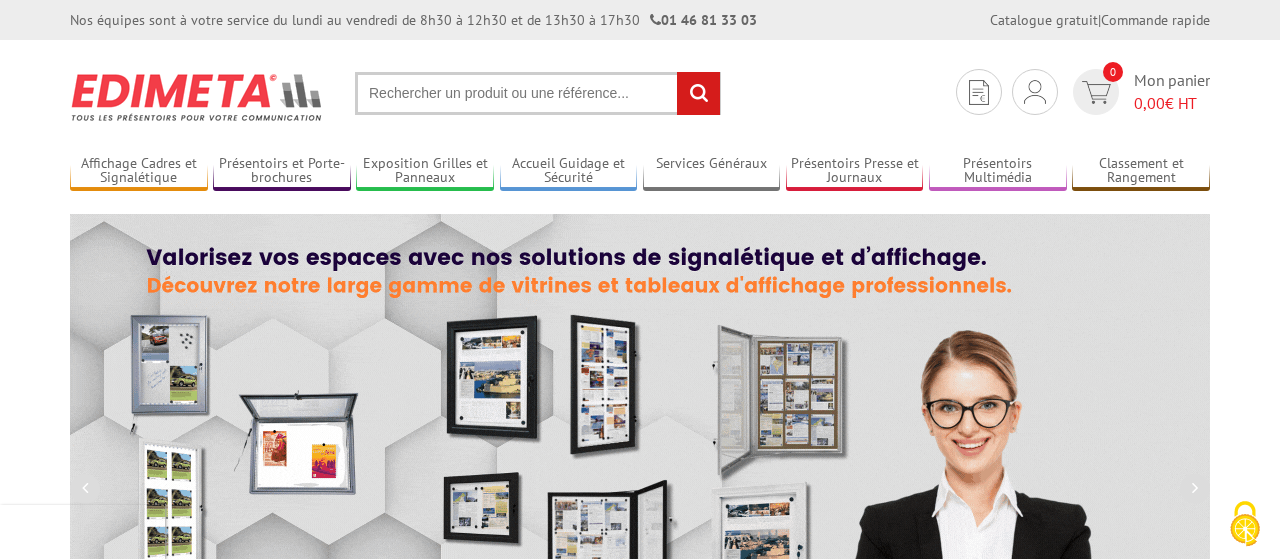scroll, scrollTop: 0, scrollLeft: 0, axis: both 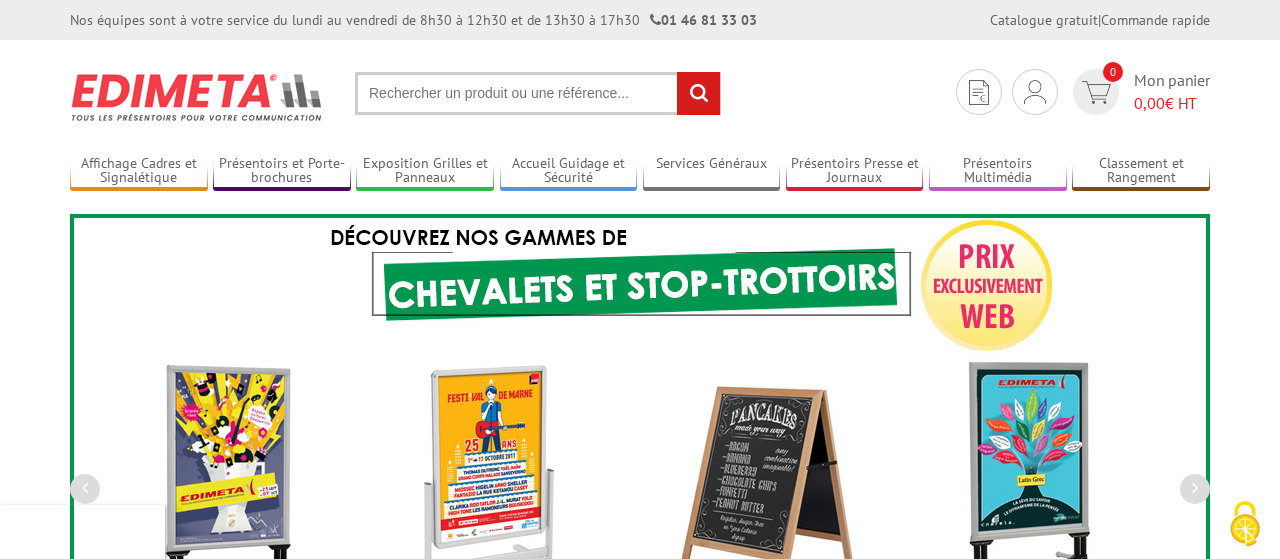 click at bounding box center [538, 93] 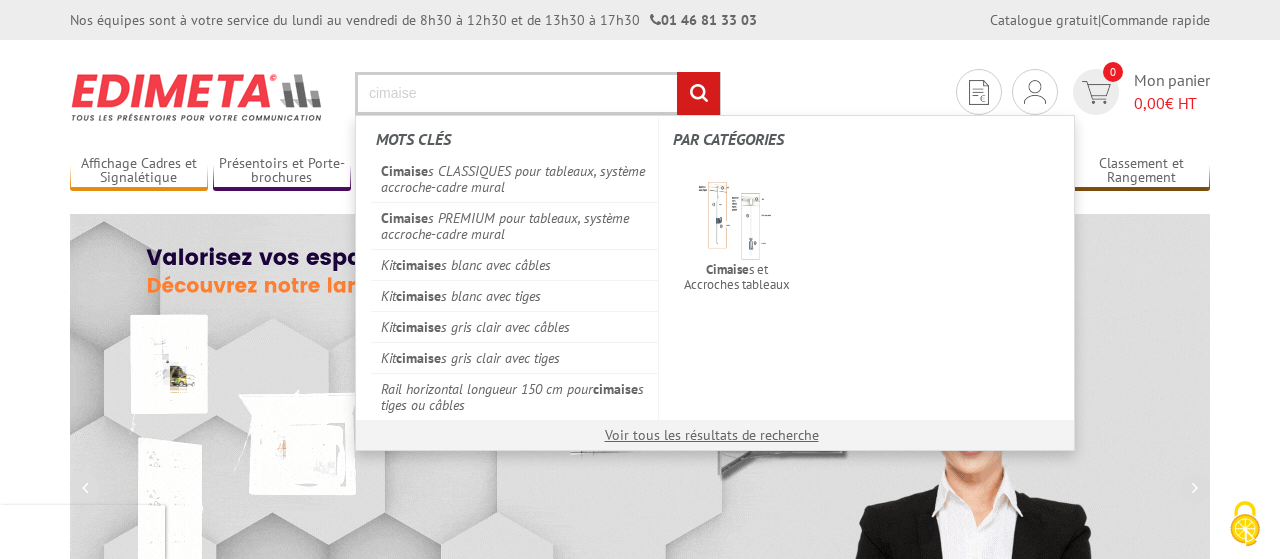 type on "cimaise" 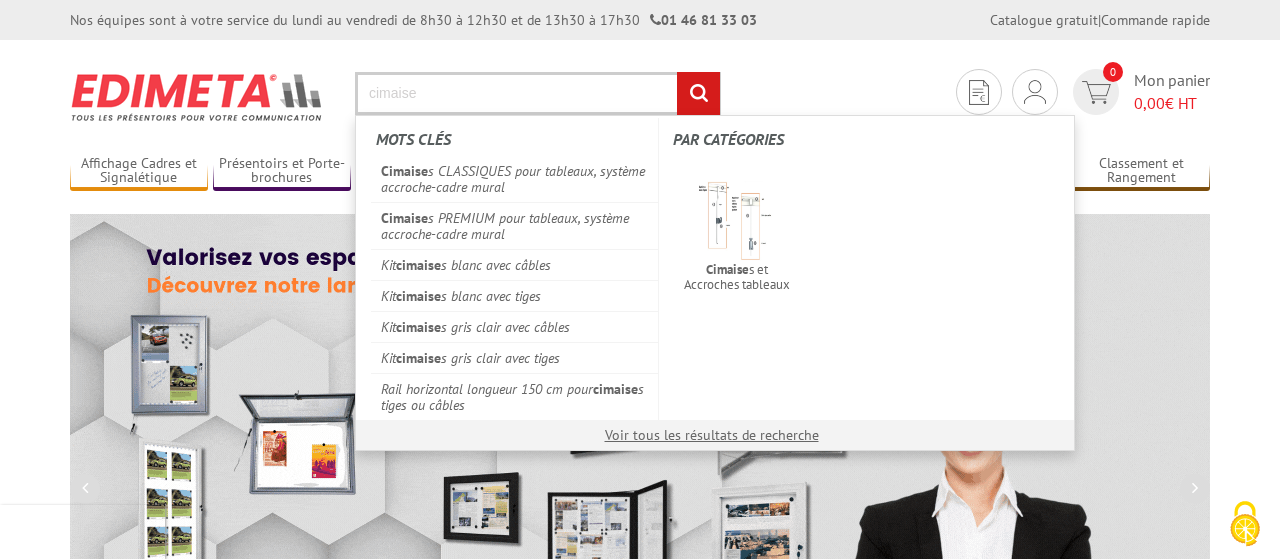 click on "rechercher" at bounding box center [698, 93] 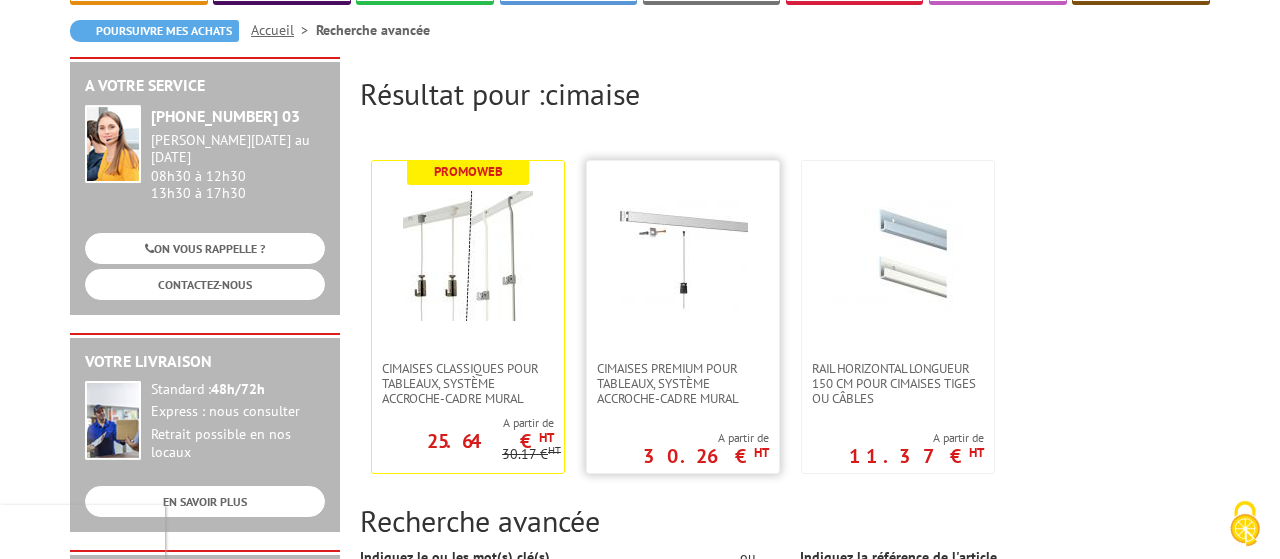 scroll, scrollTop: 312, scrollLeft: 0, axis: vertical 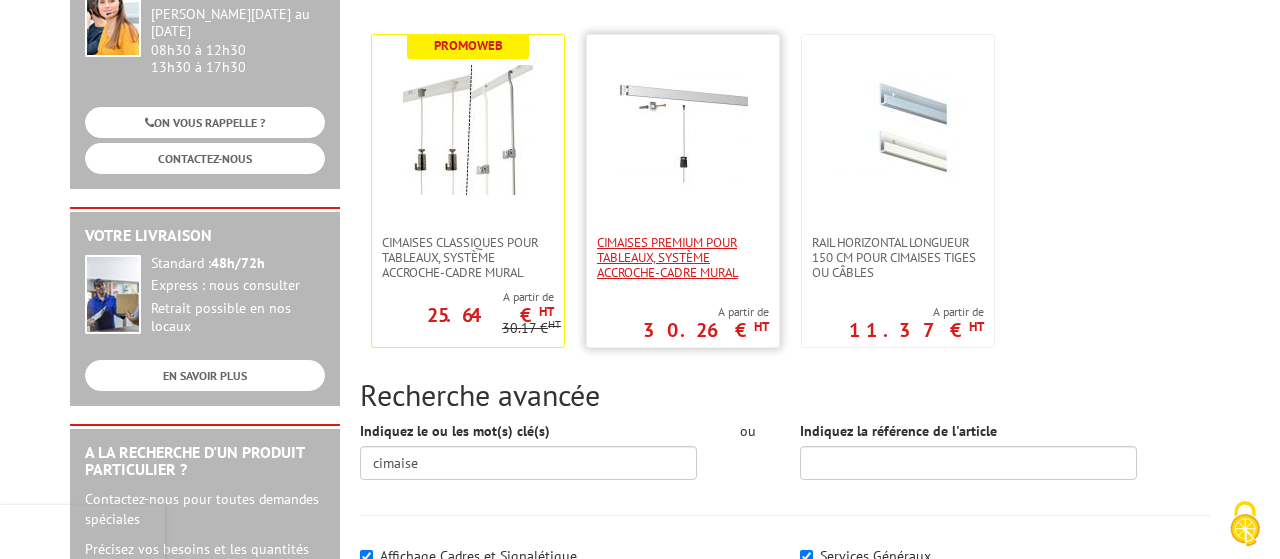 click on "Cimaises PREMIUM pour tableaux, système accroche-cadre mural" at bounding box center (683, 257) 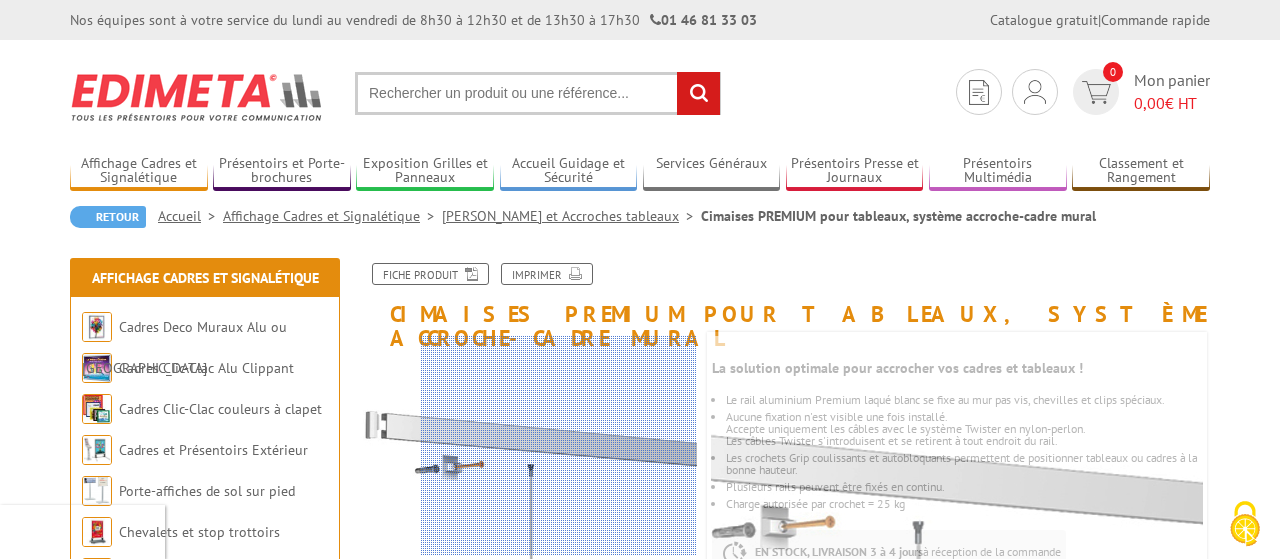 scroll, scrollTop: 104, scrollLeft: 0, axis: vertical 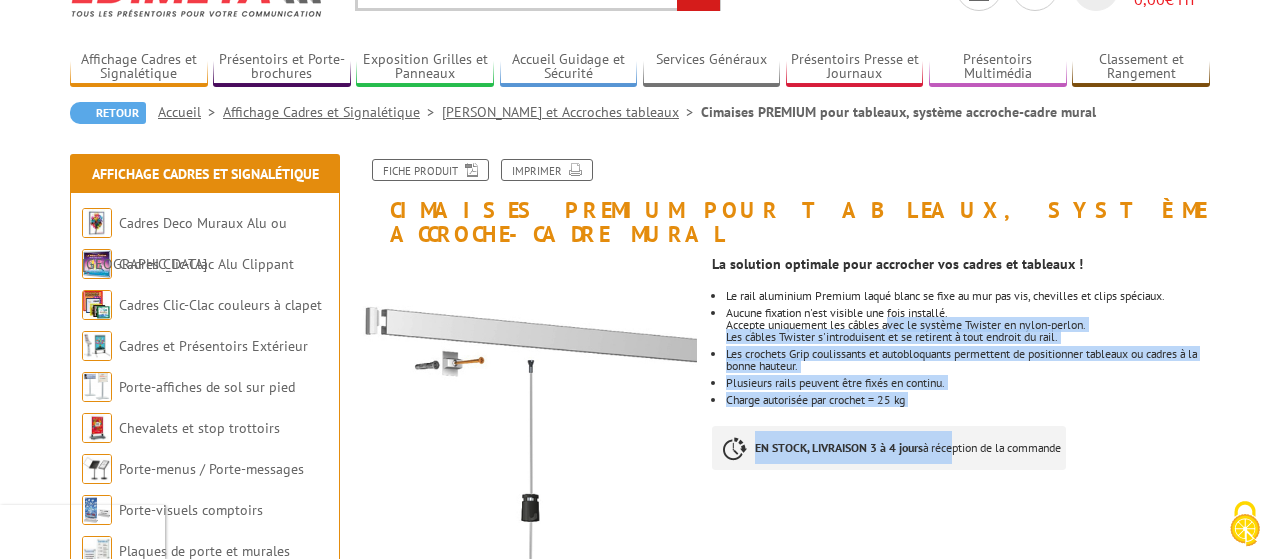 drag, startPoint x: 894, startPoint y: 314, endPoint x: 955, endPoint y: 403, distance: 107.8981 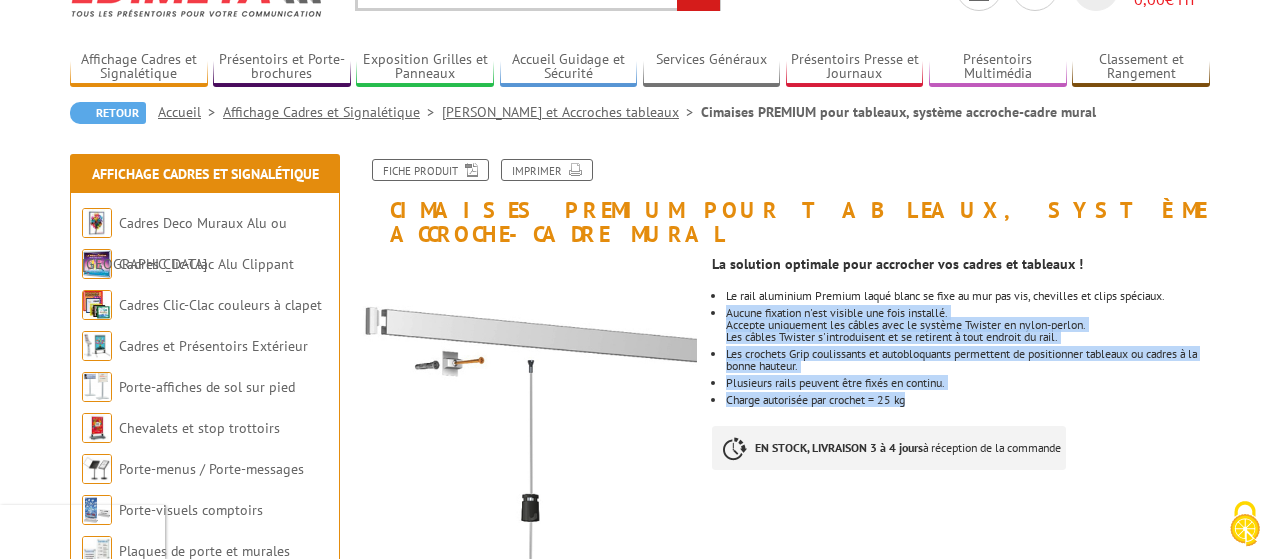 drag, startPoint x: 961, startPoint y: 385, endPoint x: 971, endPoint y: 285, distance: 100.49876 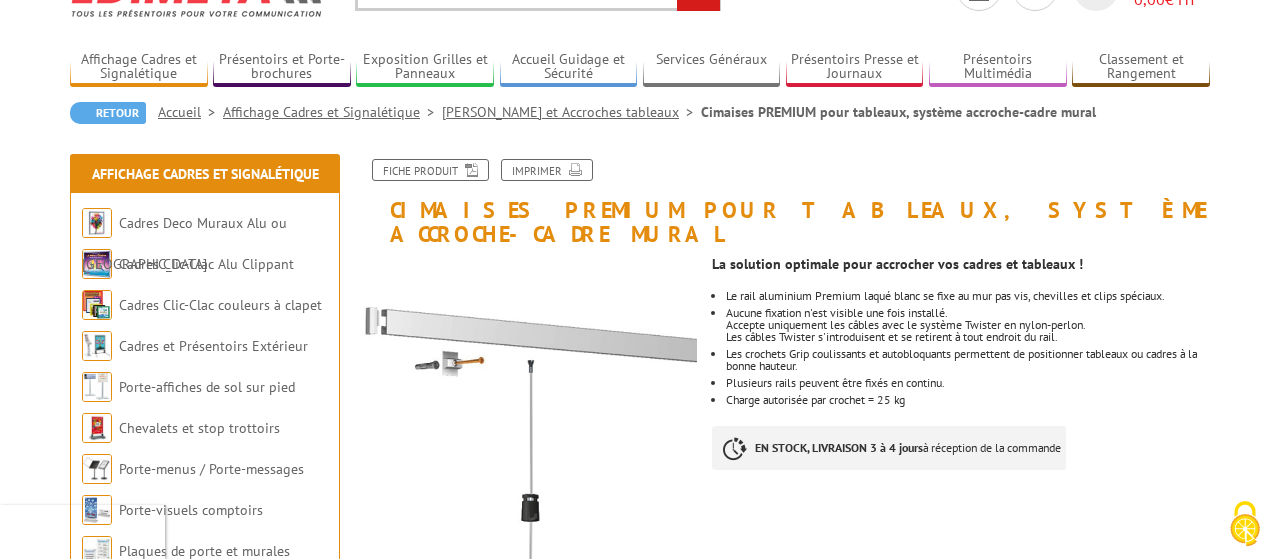 click on "Le rail aluminium Premium laqué blanc se fixe au mur pas vis, chevilles et clips spéciaux." at bounding box center (968, 296) 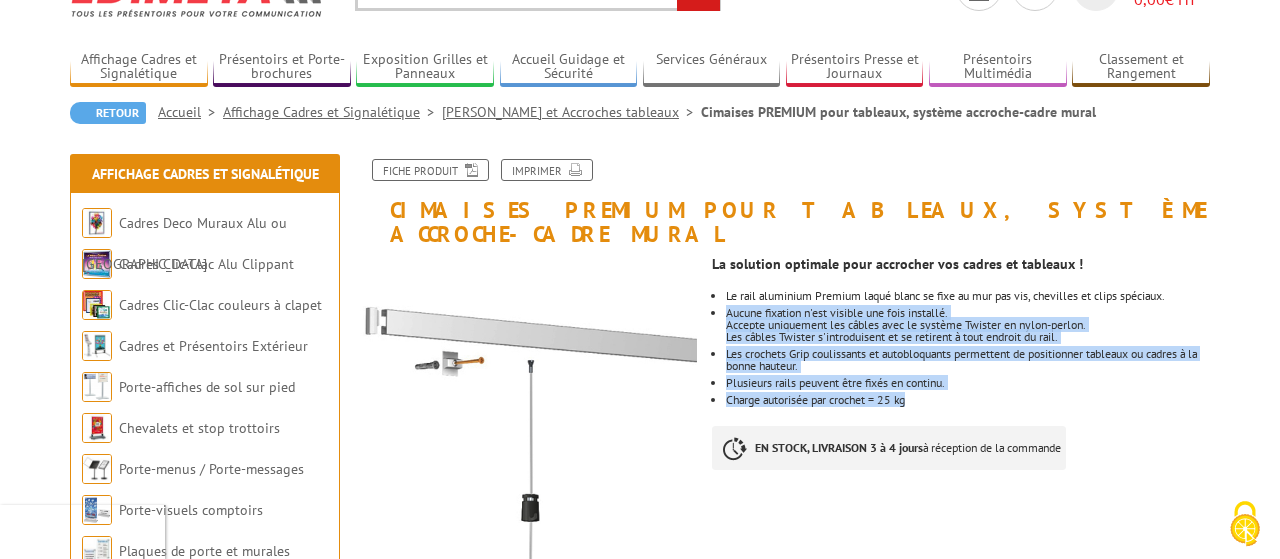 drag, startPoint x: 971, startPoint y: 285, endPoint x: 966, endPoint y: 386, distance: 101.12369 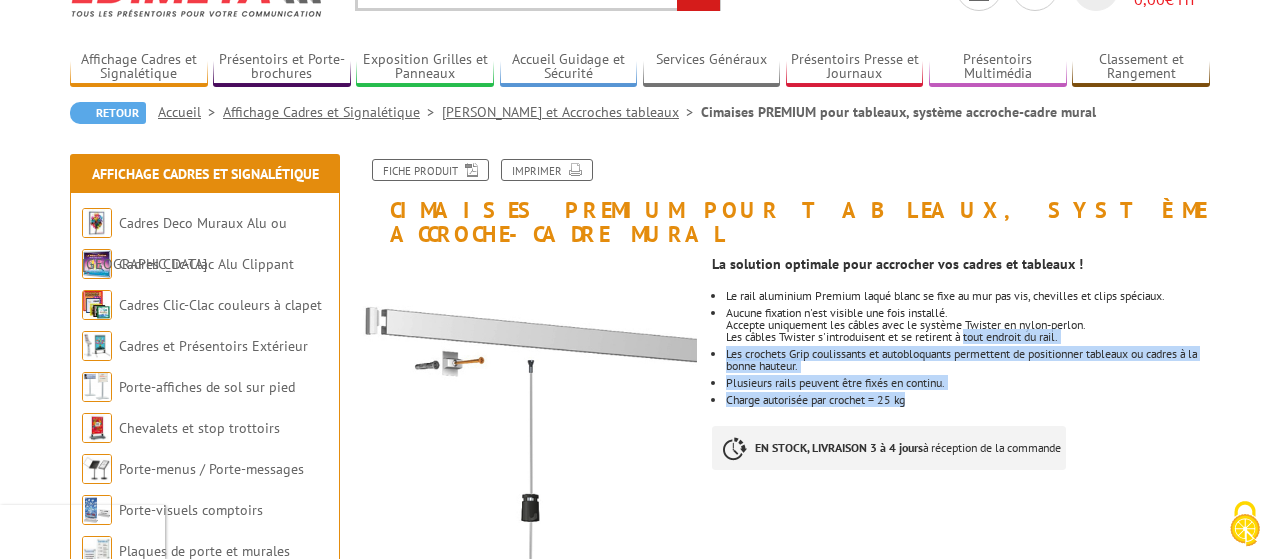 drag, startPoint x: 966, startPoint y: 386, endPoint x: 982, endPoint y: 322, distance: 65.96969 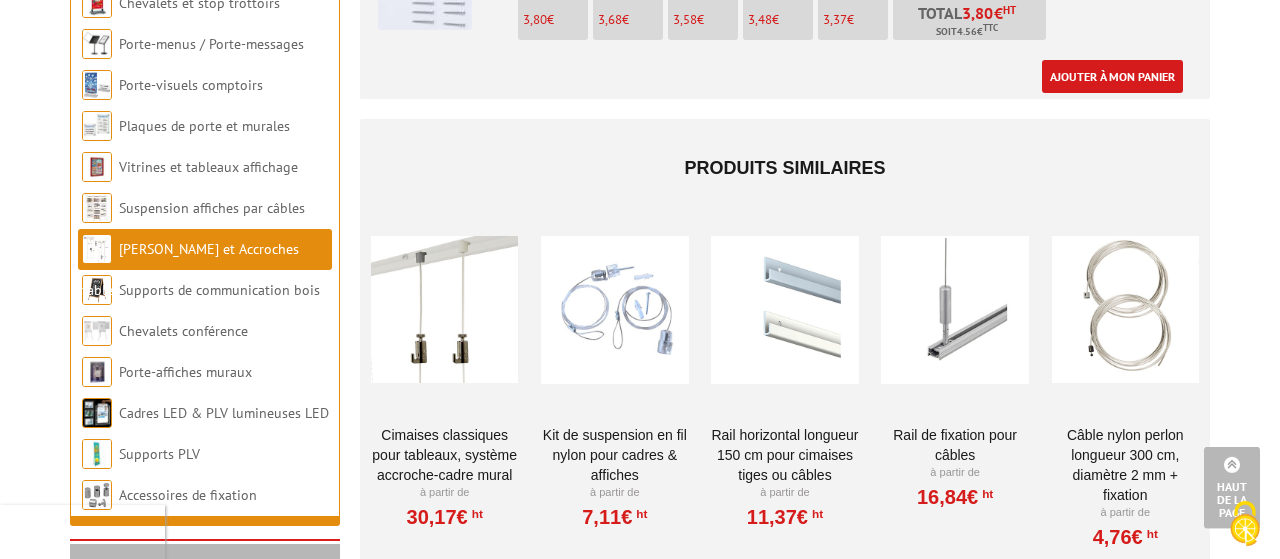 scroll, scrollTop: 1976, scrollLeft: 0, axis: vertical 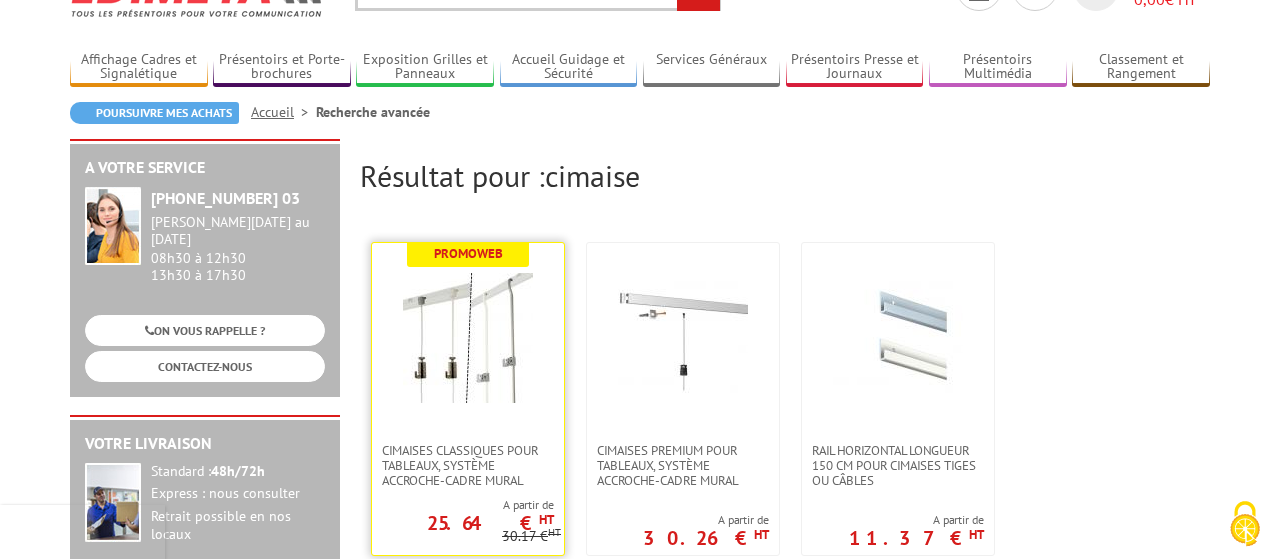 click at bounding box center (468, 338) 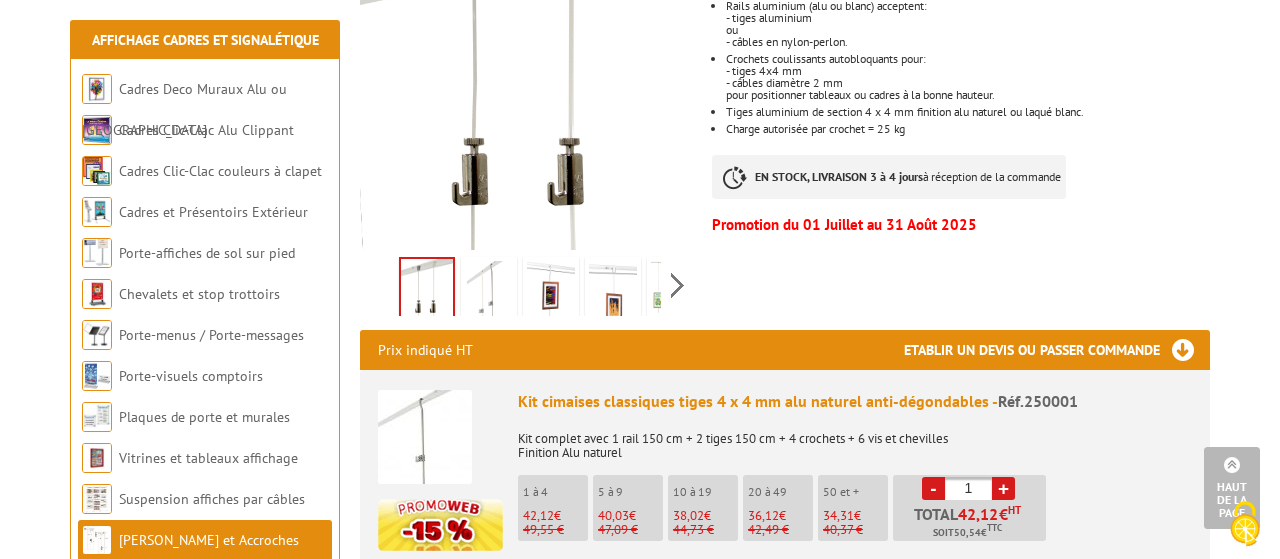 scroll, scrollTop: 312, scrollLeft: 0, axis: vertical 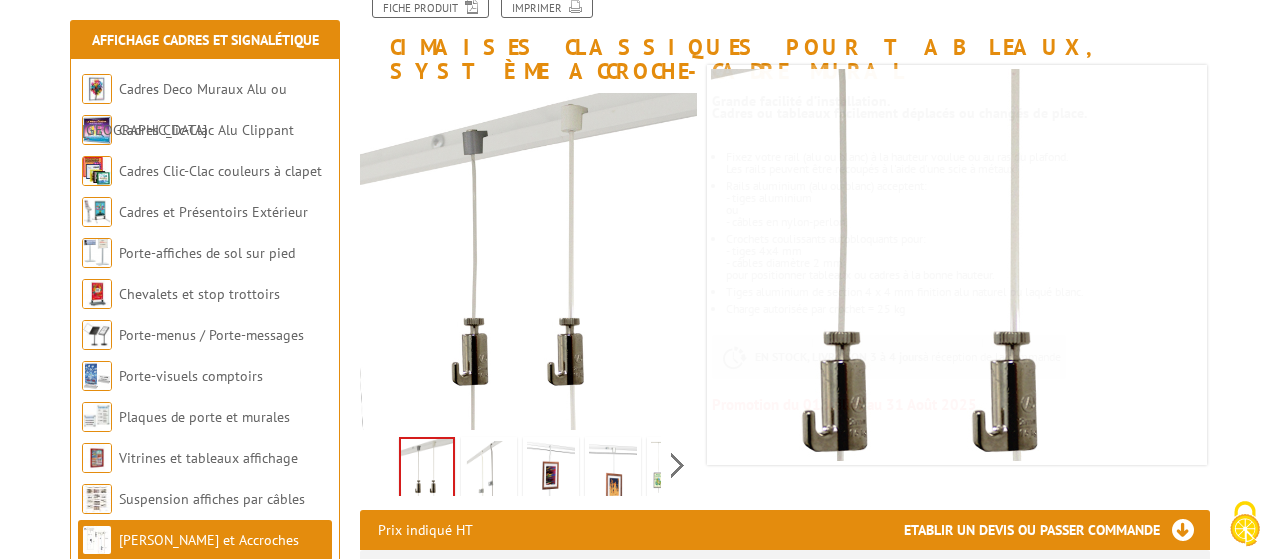 click at bounding box center (489, 472) 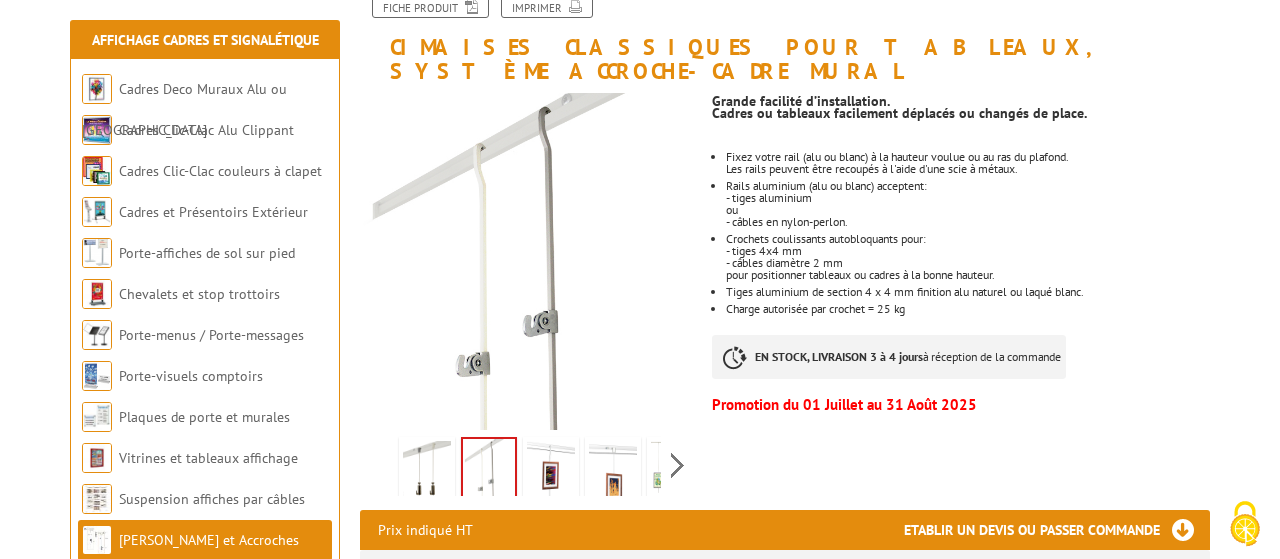 click at bounding box center [551, 472] 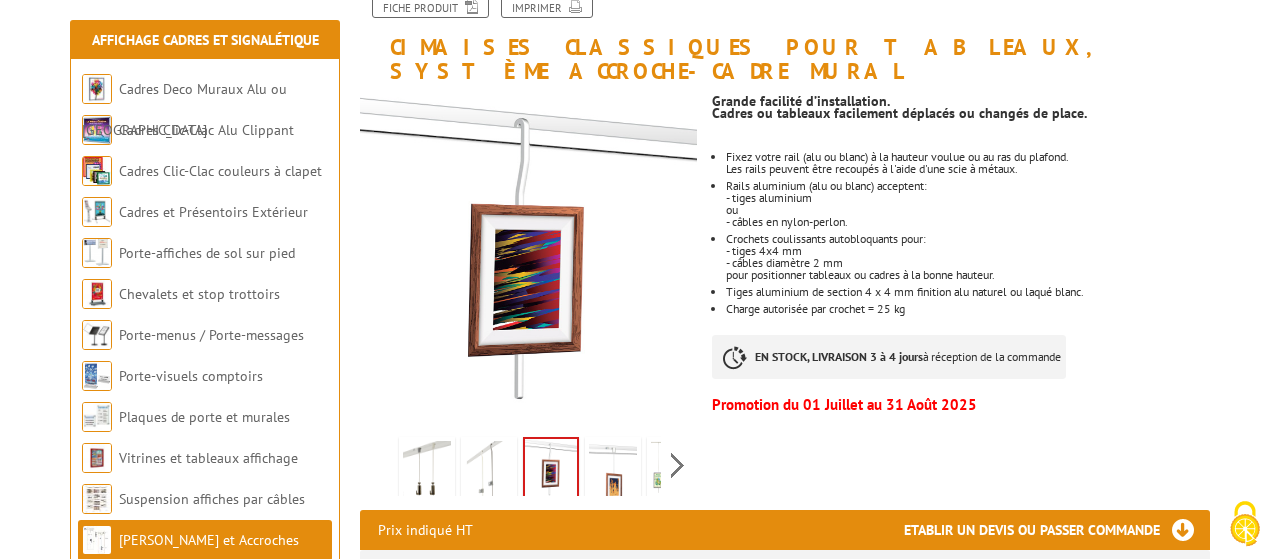 click at bounding box center (613, 472) 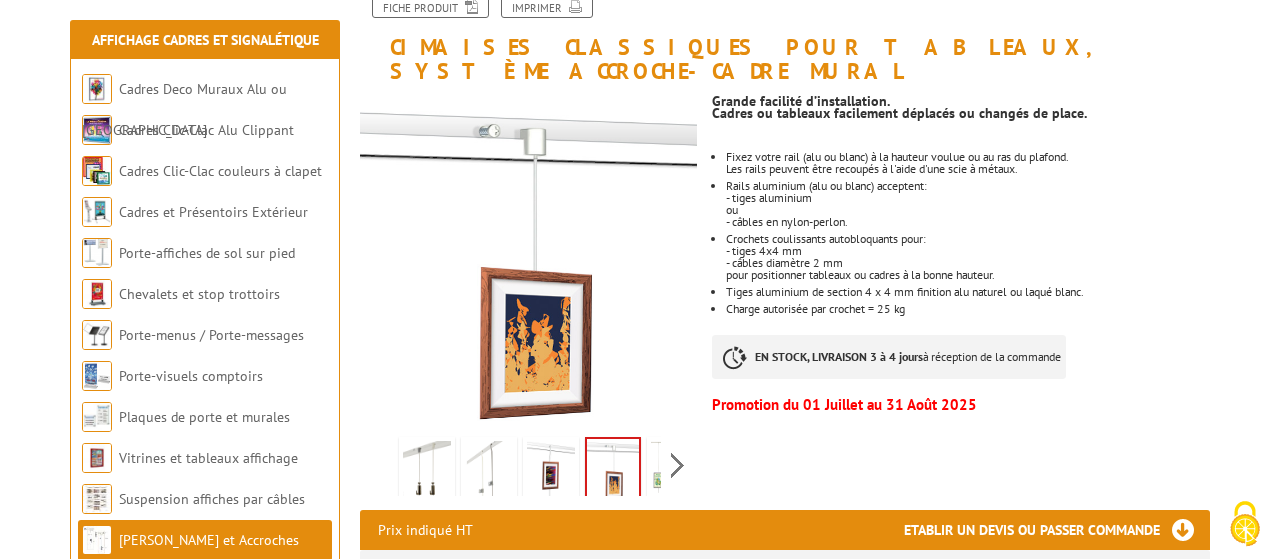 click on "Previous Next" at bounding box center (528, 465) 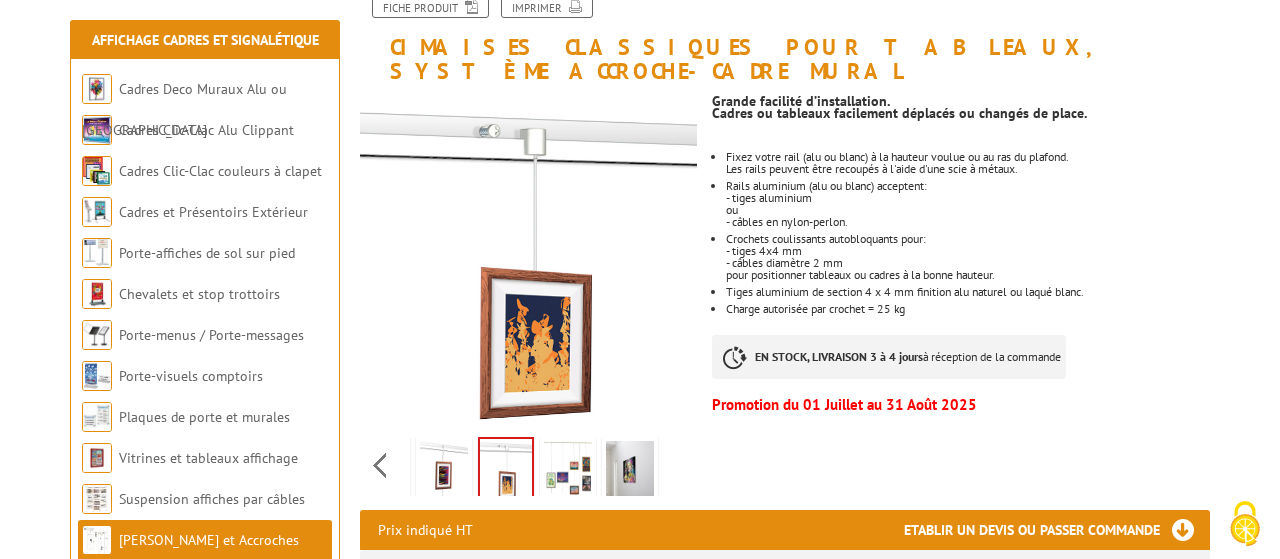 click at bounding box center (568, 472) 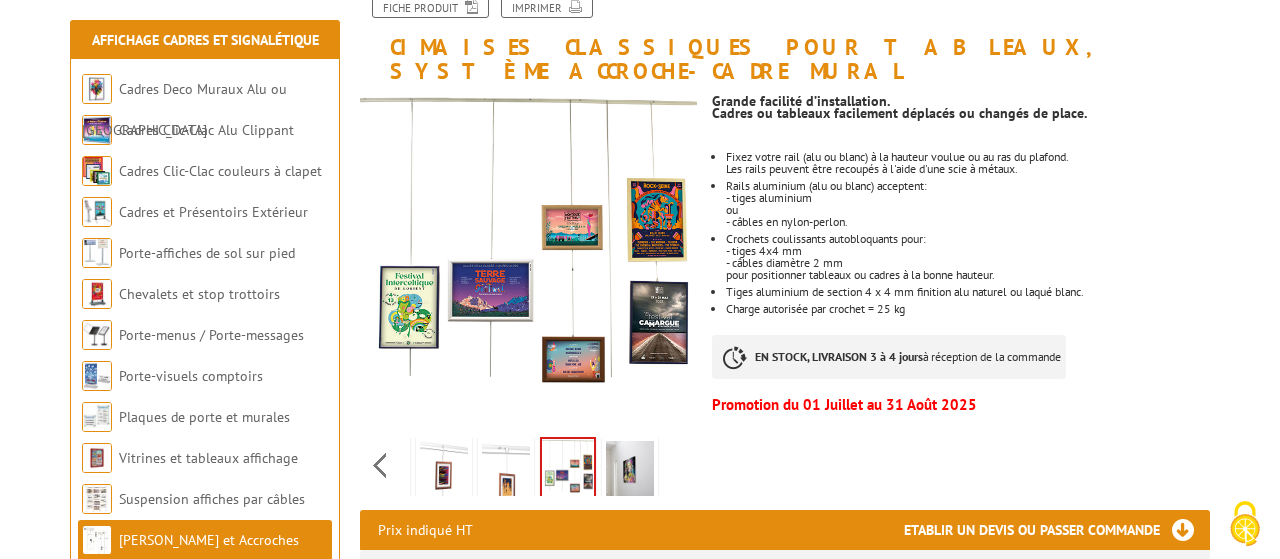 click at bounding box center (630, 472) 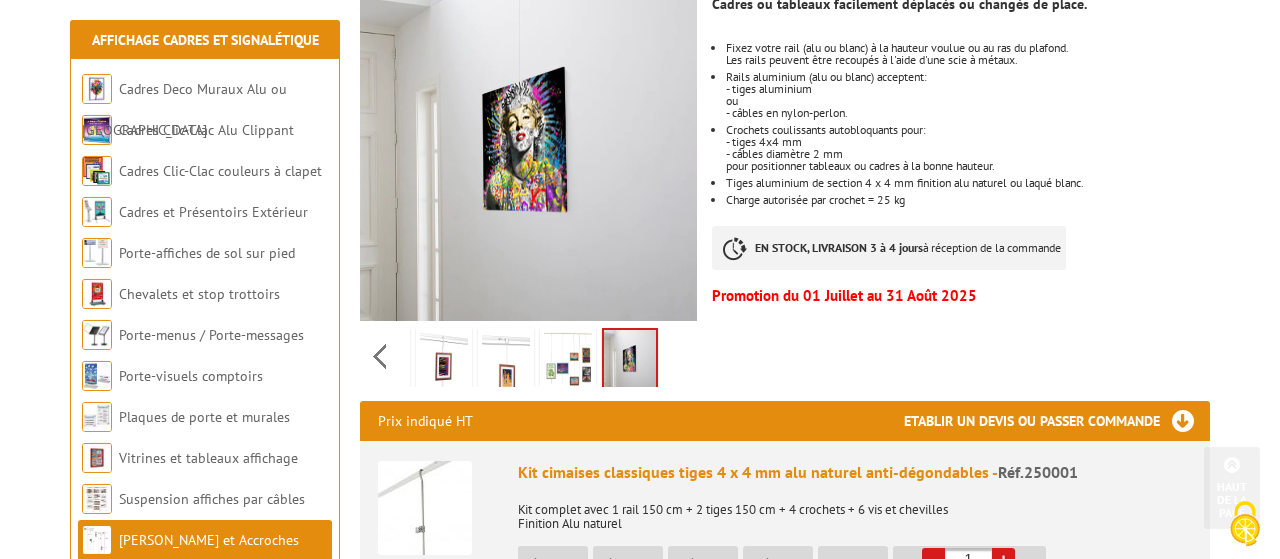 scroll, scrollTop: 520, scrollLeft: 0, axis: vertical 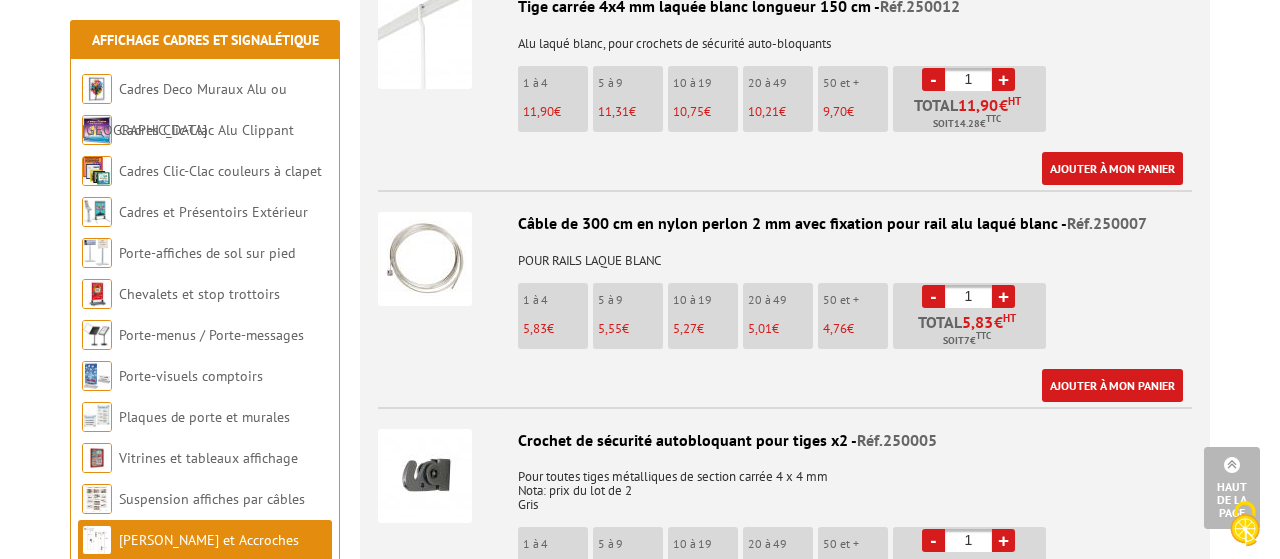 click at bounding box center (425, 259) 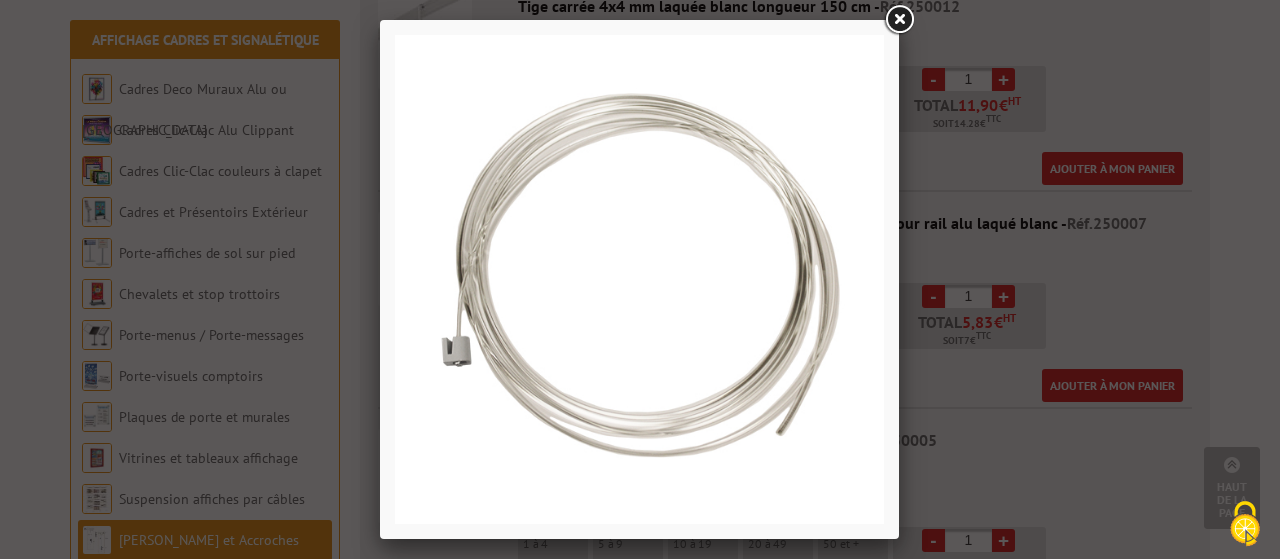 click at bounding box center (899, 20) 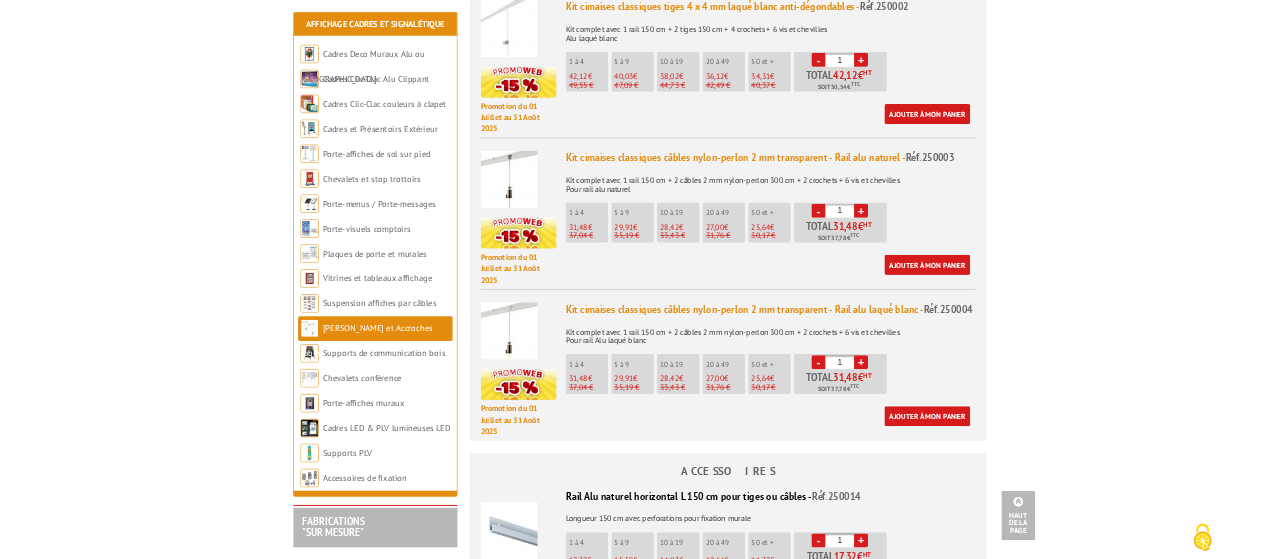 scroll, scrollTop: 1240, scrollLeft: 0, axis: vertical 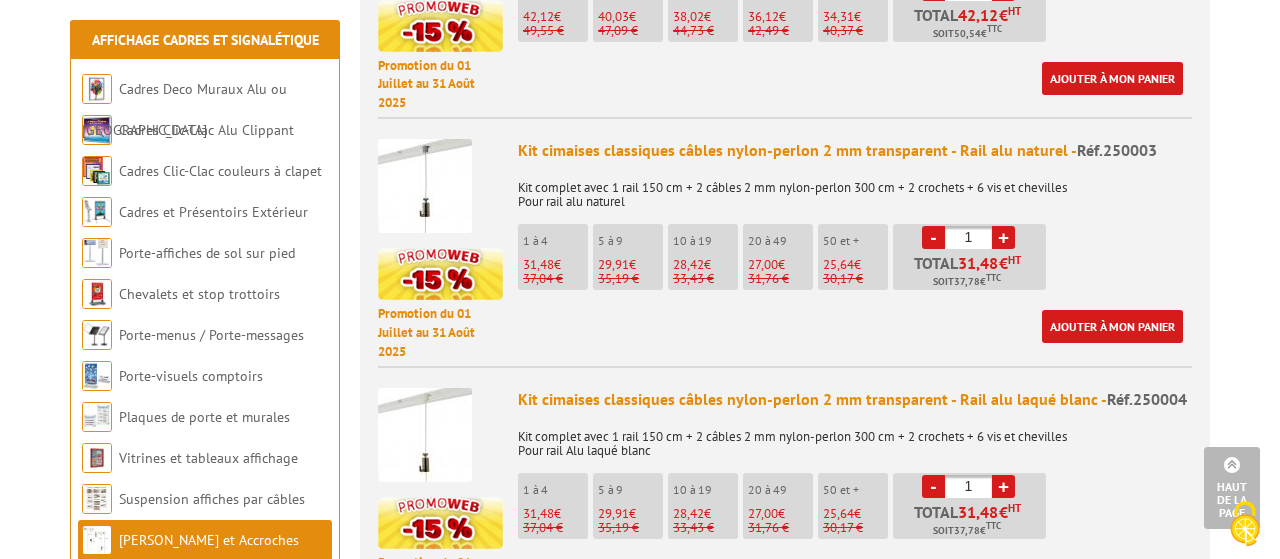 click at bounding box center (425, 435) 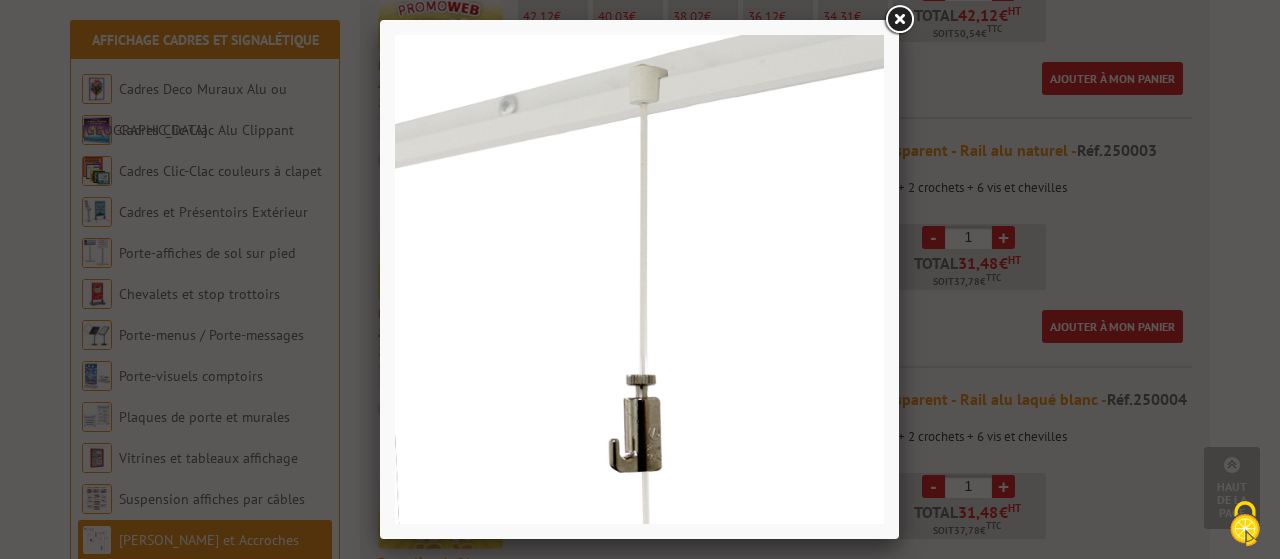 click at bounding box center [899, 20] 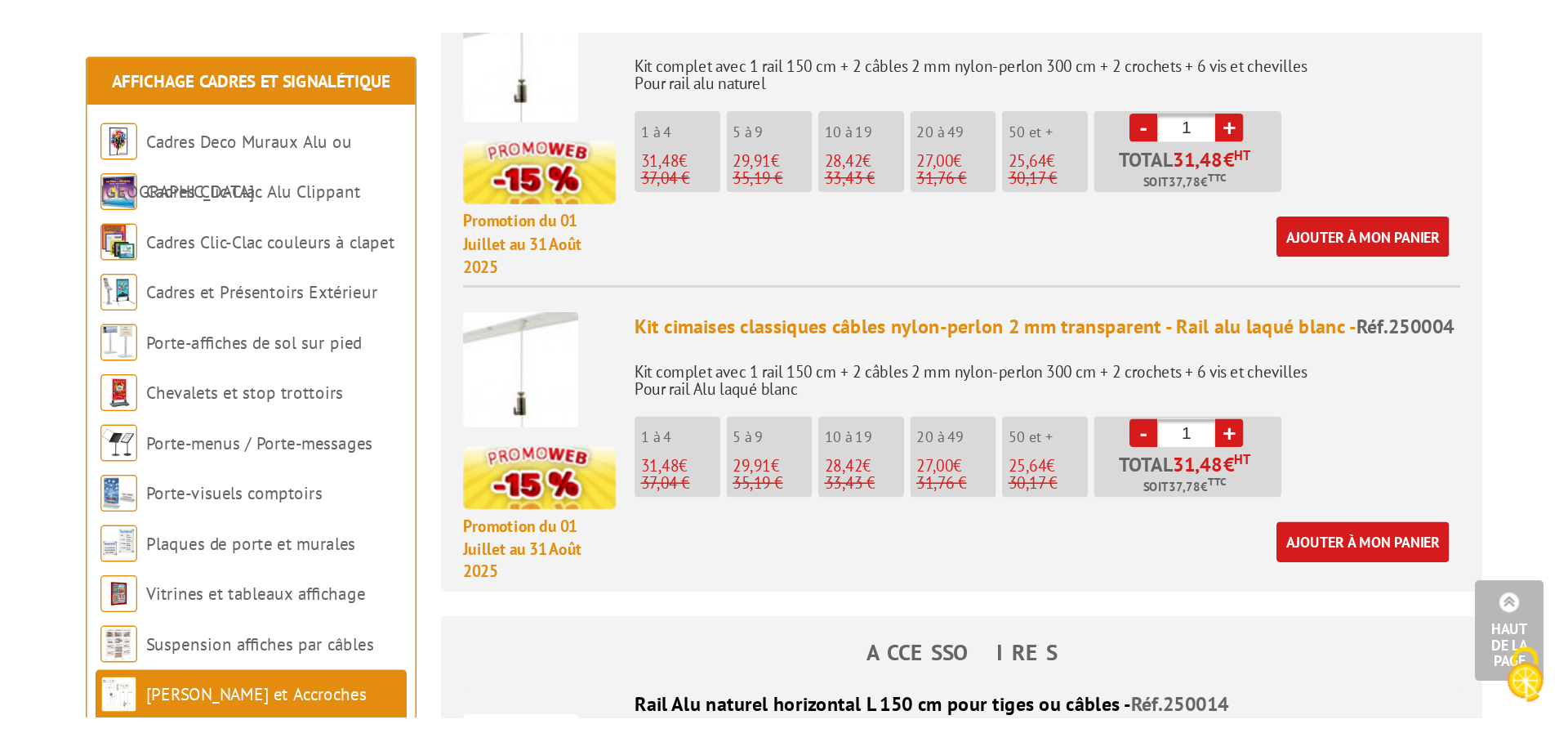 scroll, scrollTop: 1183, scrollLeft: 0, axis: vertical 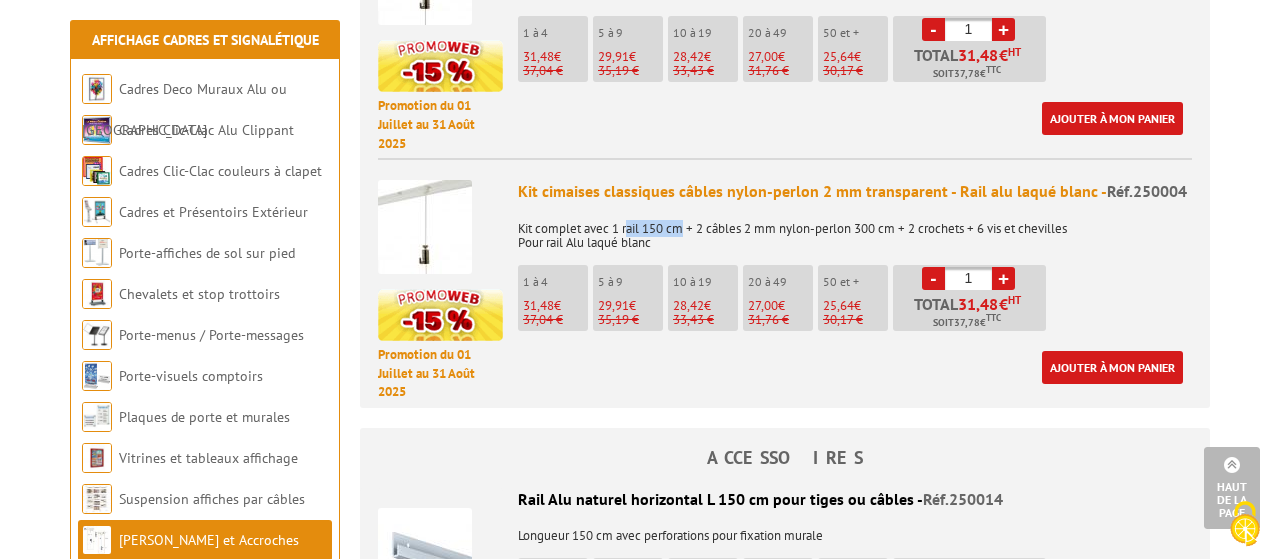 drag, startPoint x: 636, startPoint y: 208, endPoint x: 686, endPoint y: 212, distance: 50.159744 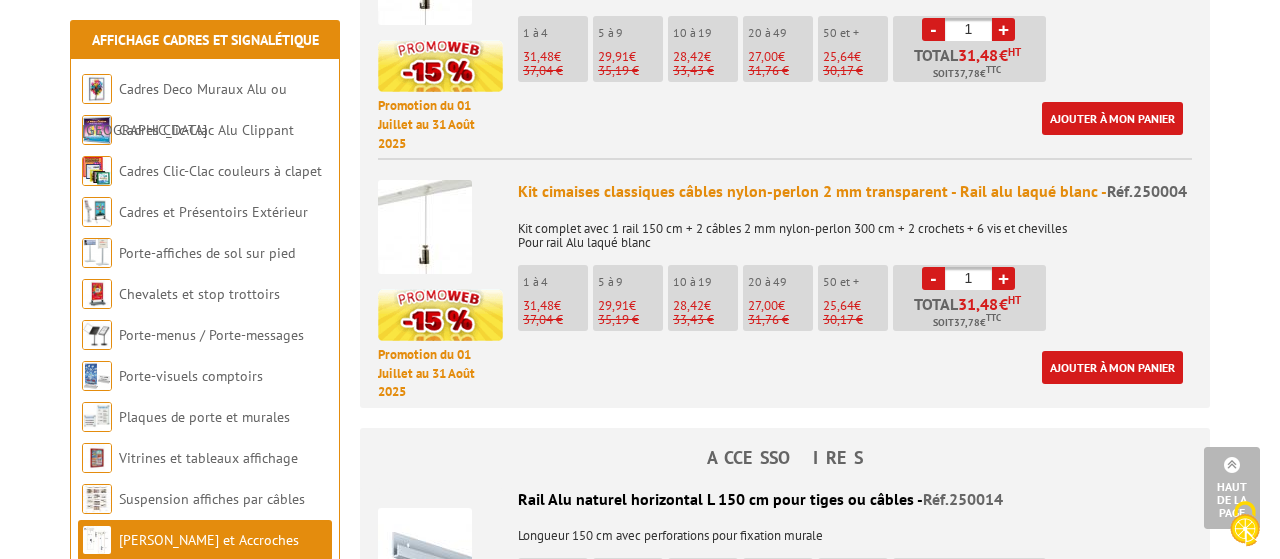 click at bounding box center [425, 227] 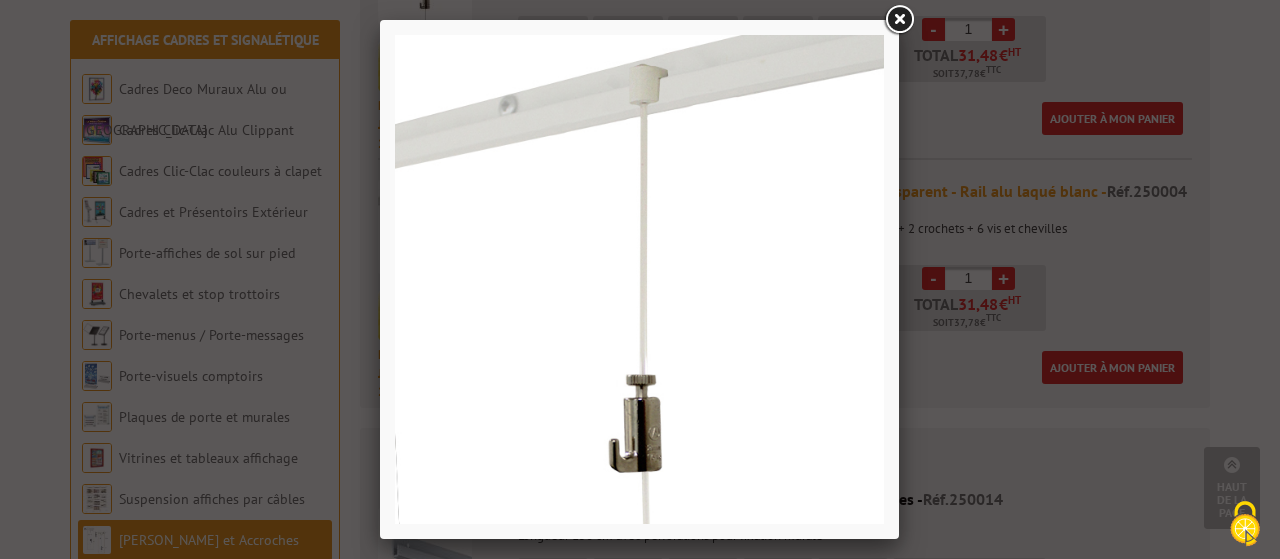 click at bounding box center (899, 20) 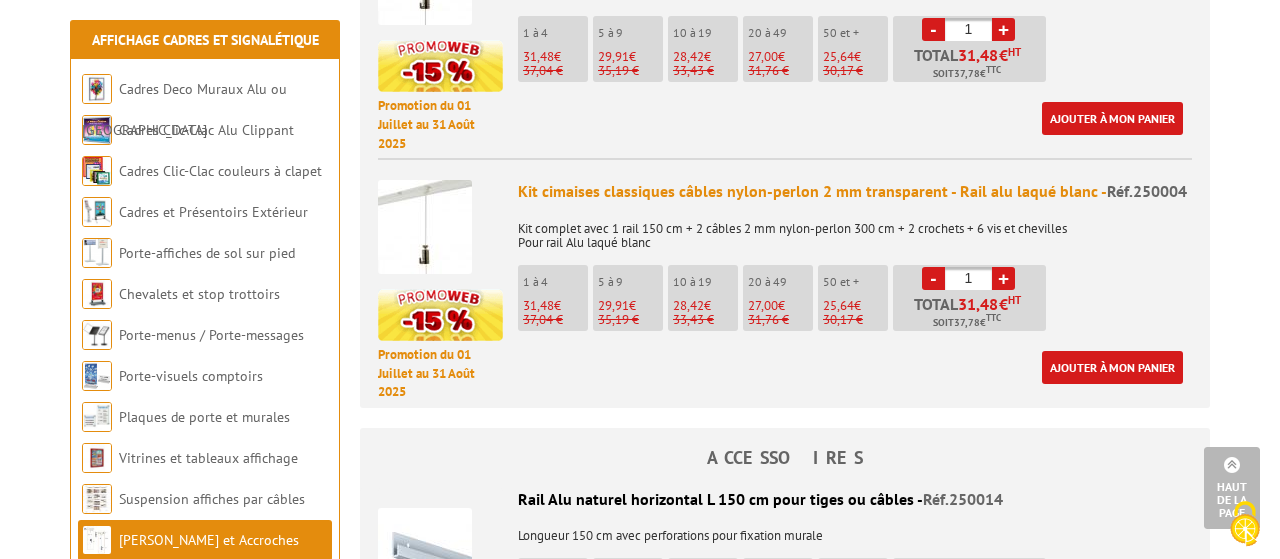 click at bounding box center (425, 227) 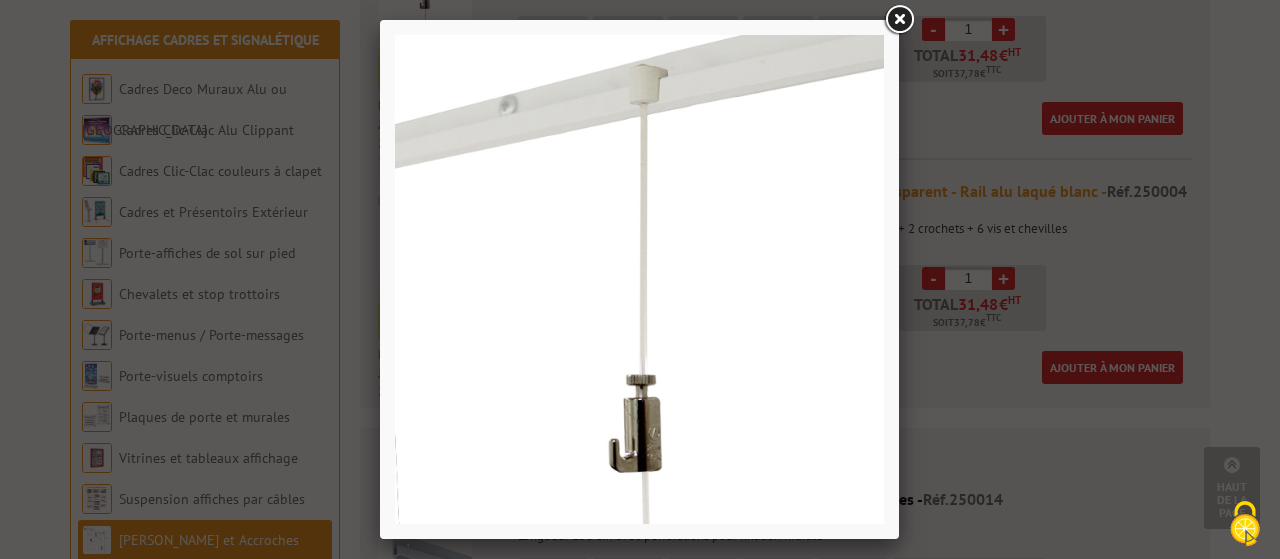 click at bounding box center [899, 20] 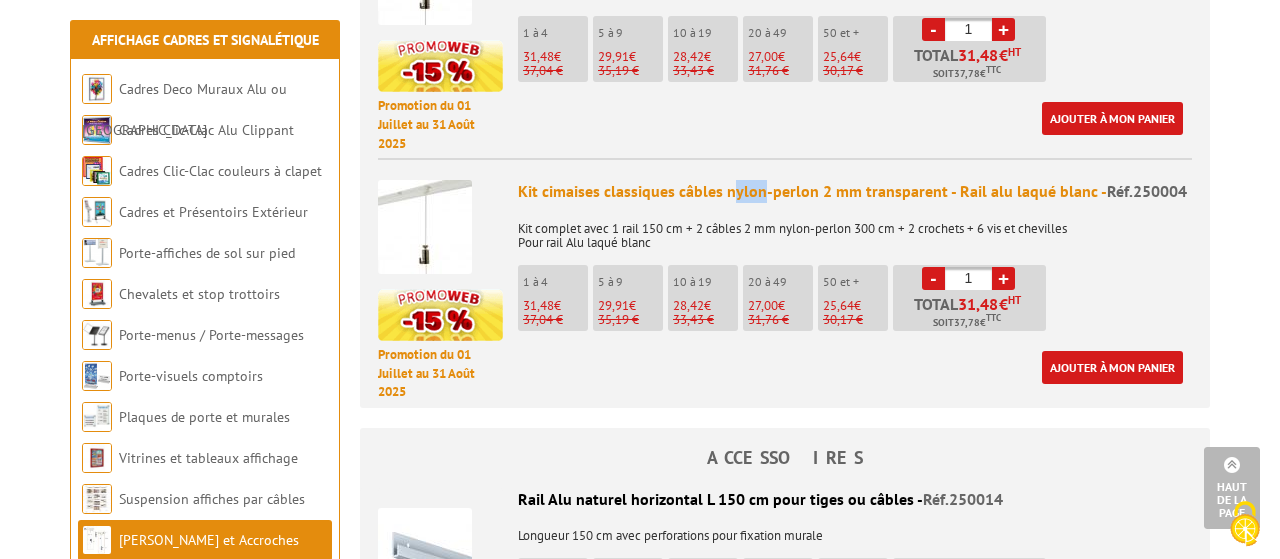 drag, startPoint x: 735, startPoint y: 169, endPoint x: 760, endPoint y: 171, distance: 25.079872 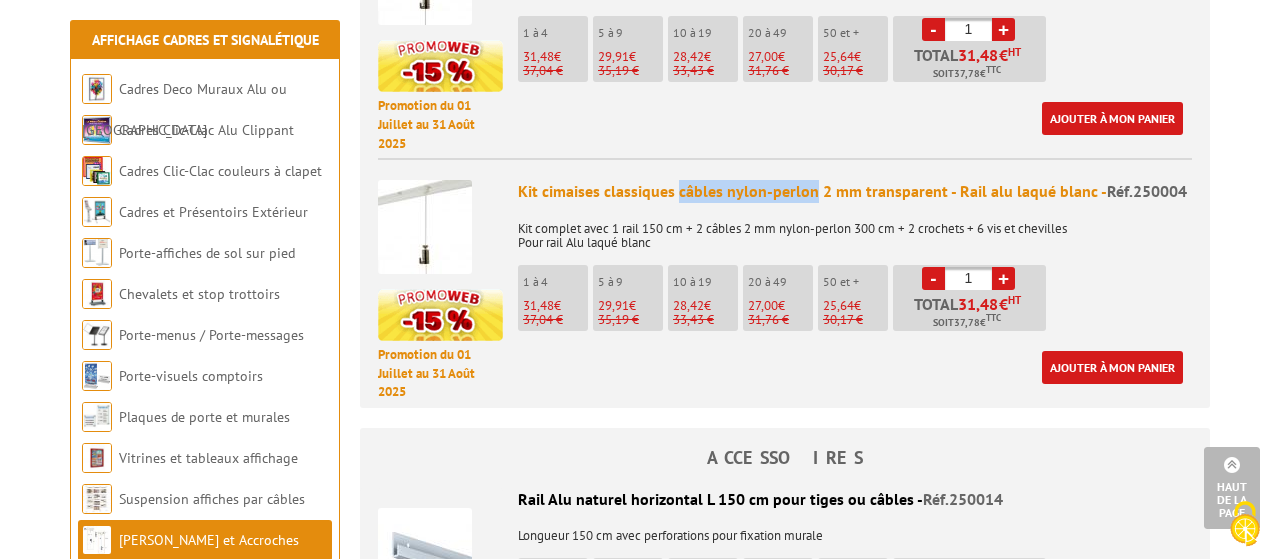 drag, startPoint x: 677, startPoint y: 167, endPoint x: 811, endPoint y: 171, distance: 134.0597 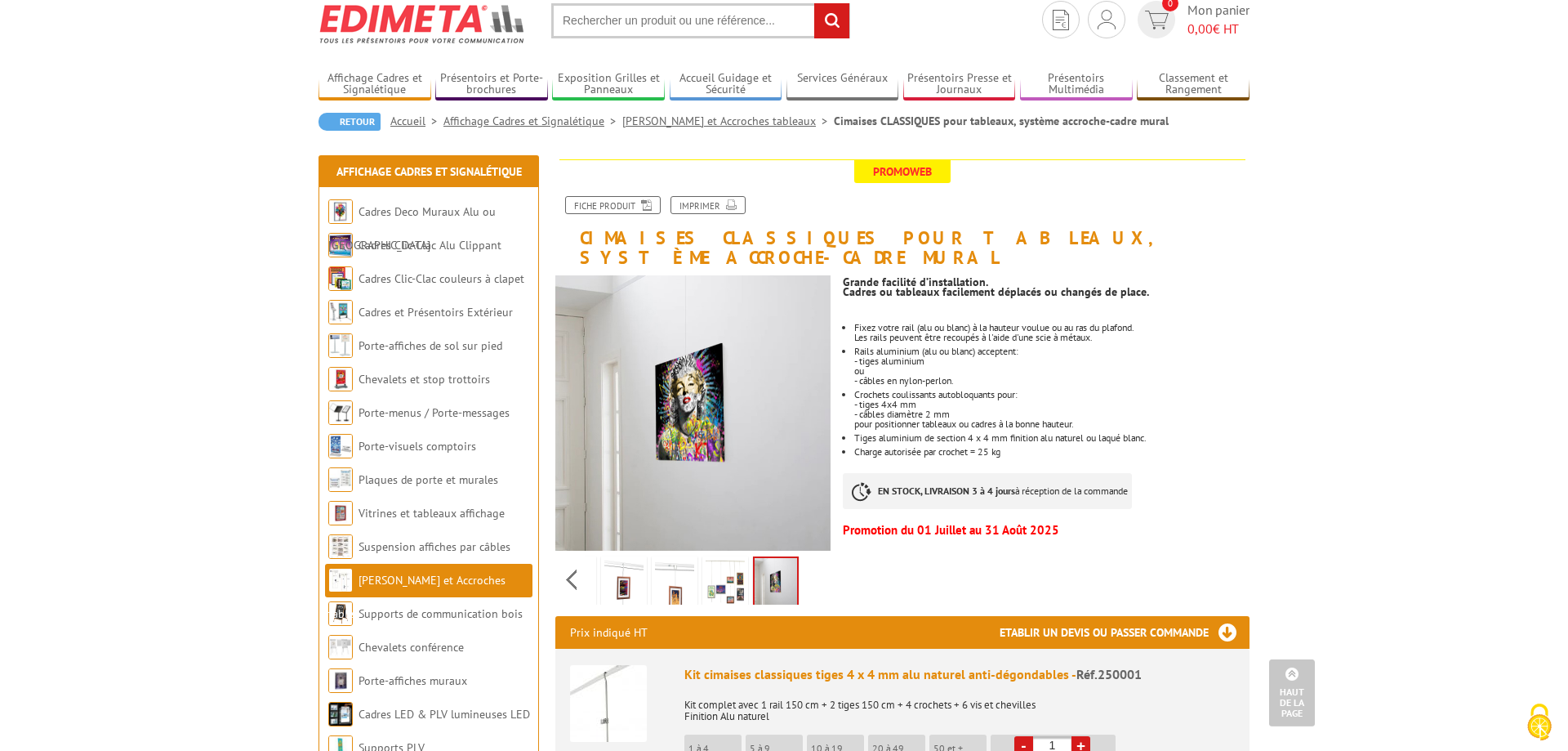 scroll, scrollTop: 0, scrollLeft: 0, axis: both 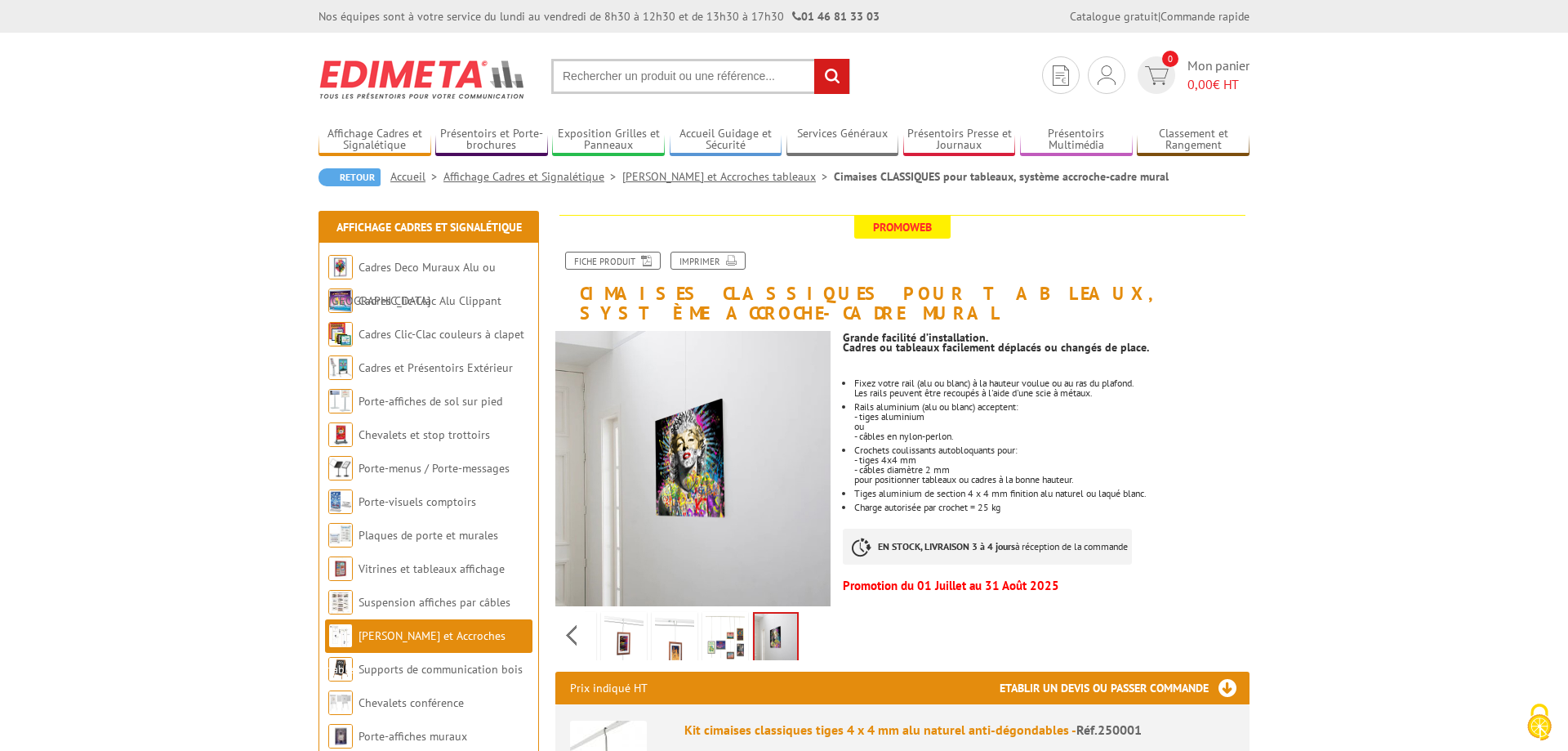click at bounding box center [701, 76] 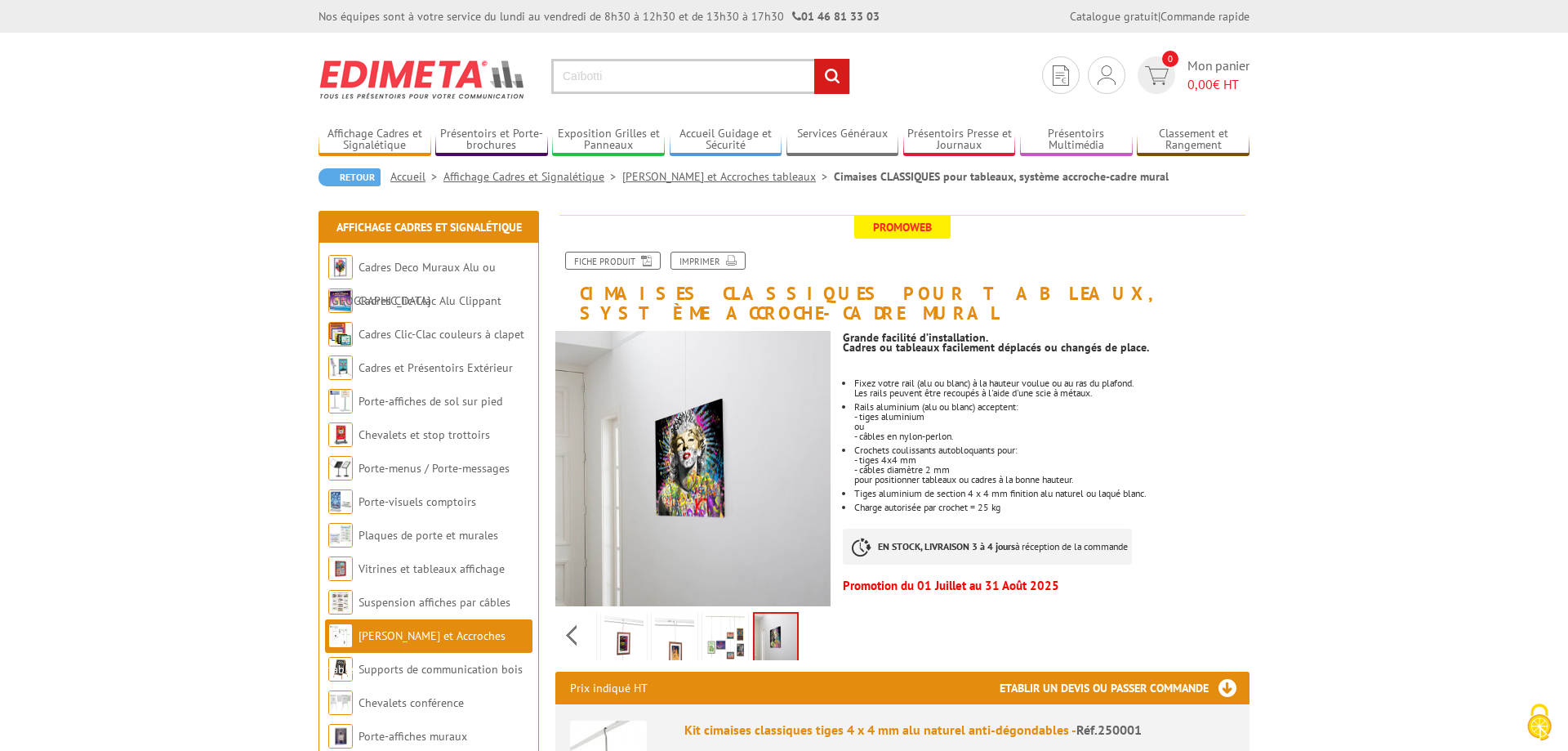 type on "Caïbotti" 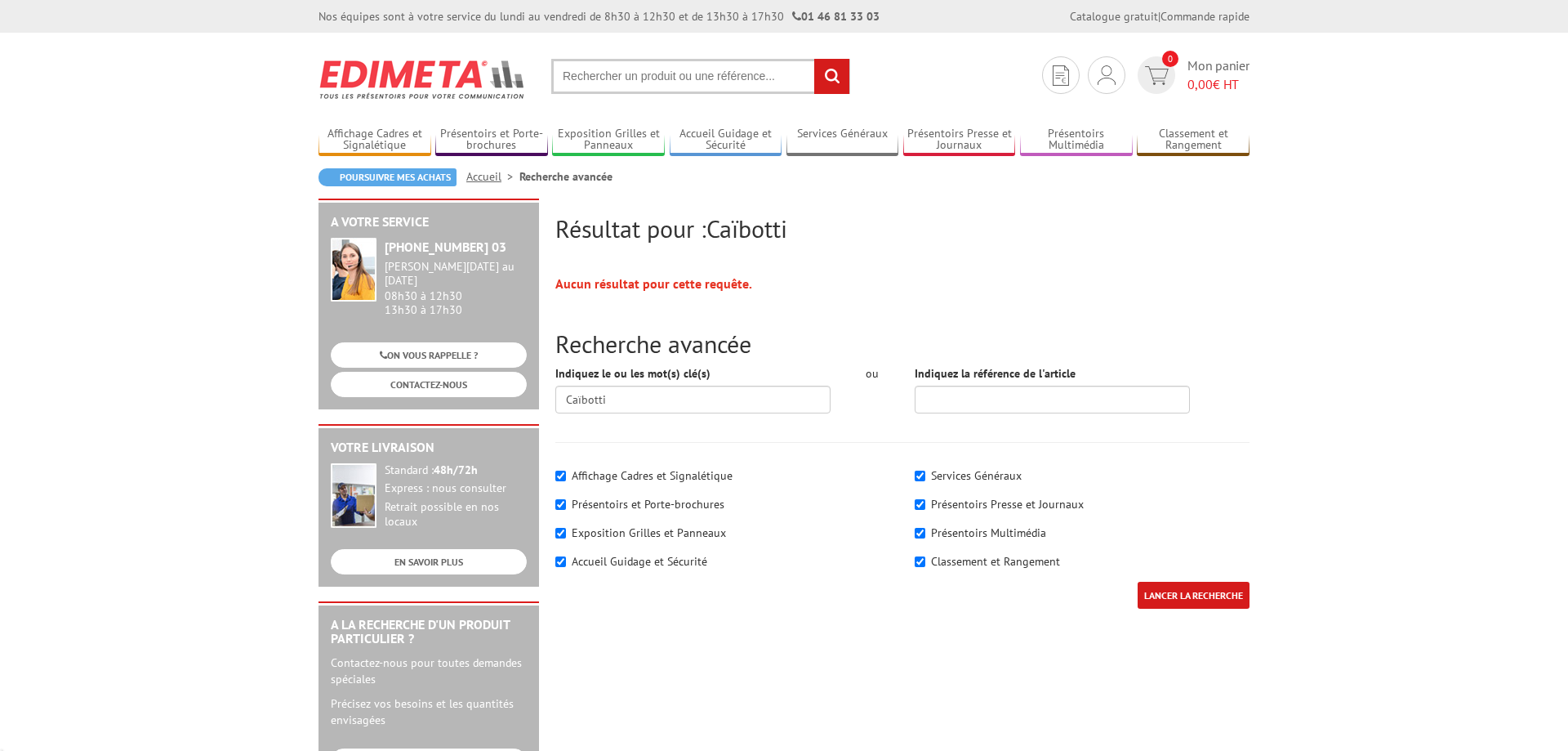 scroll, scrollTop: 0, scrollLeft: 0, axis: both 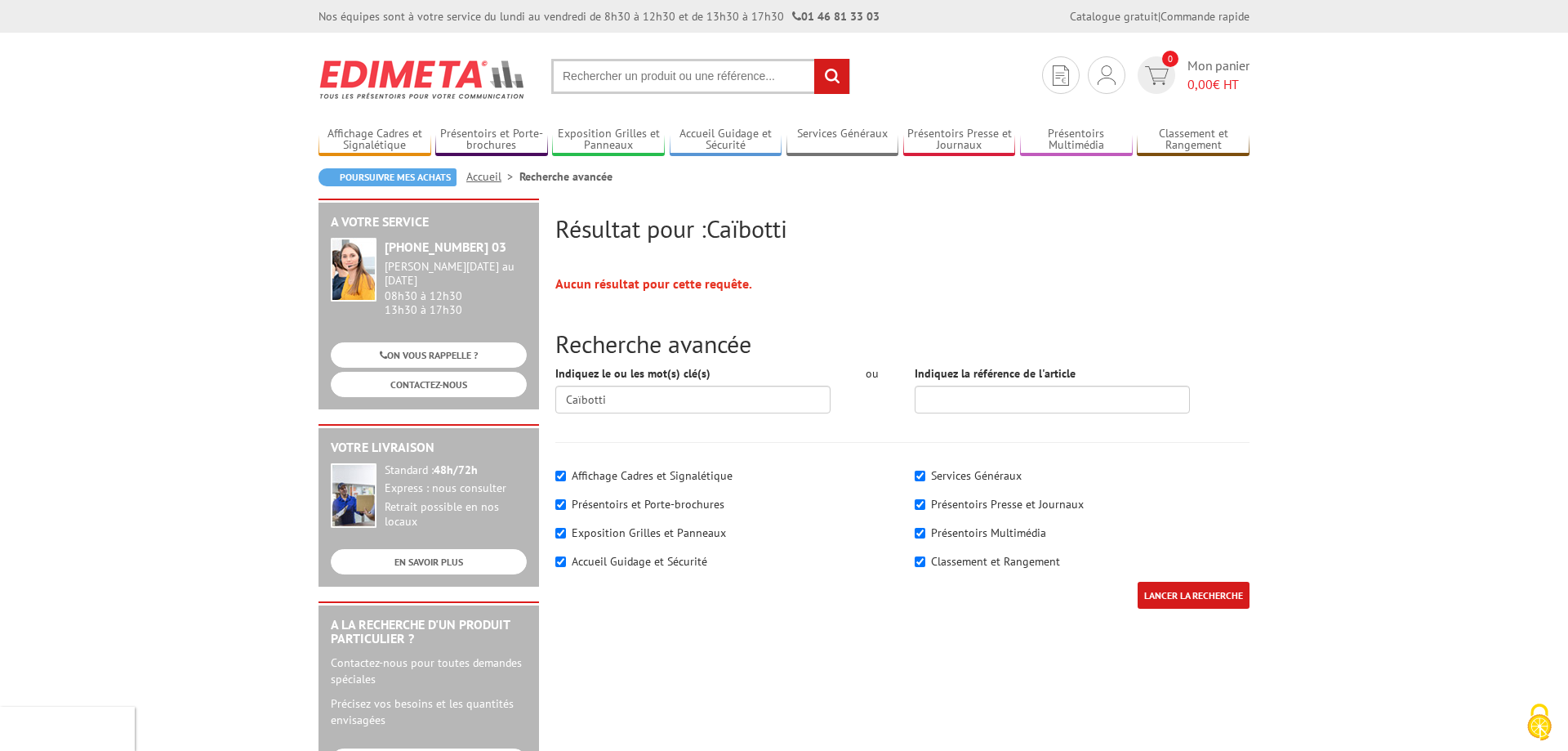 click at bounding box center (701, 76) 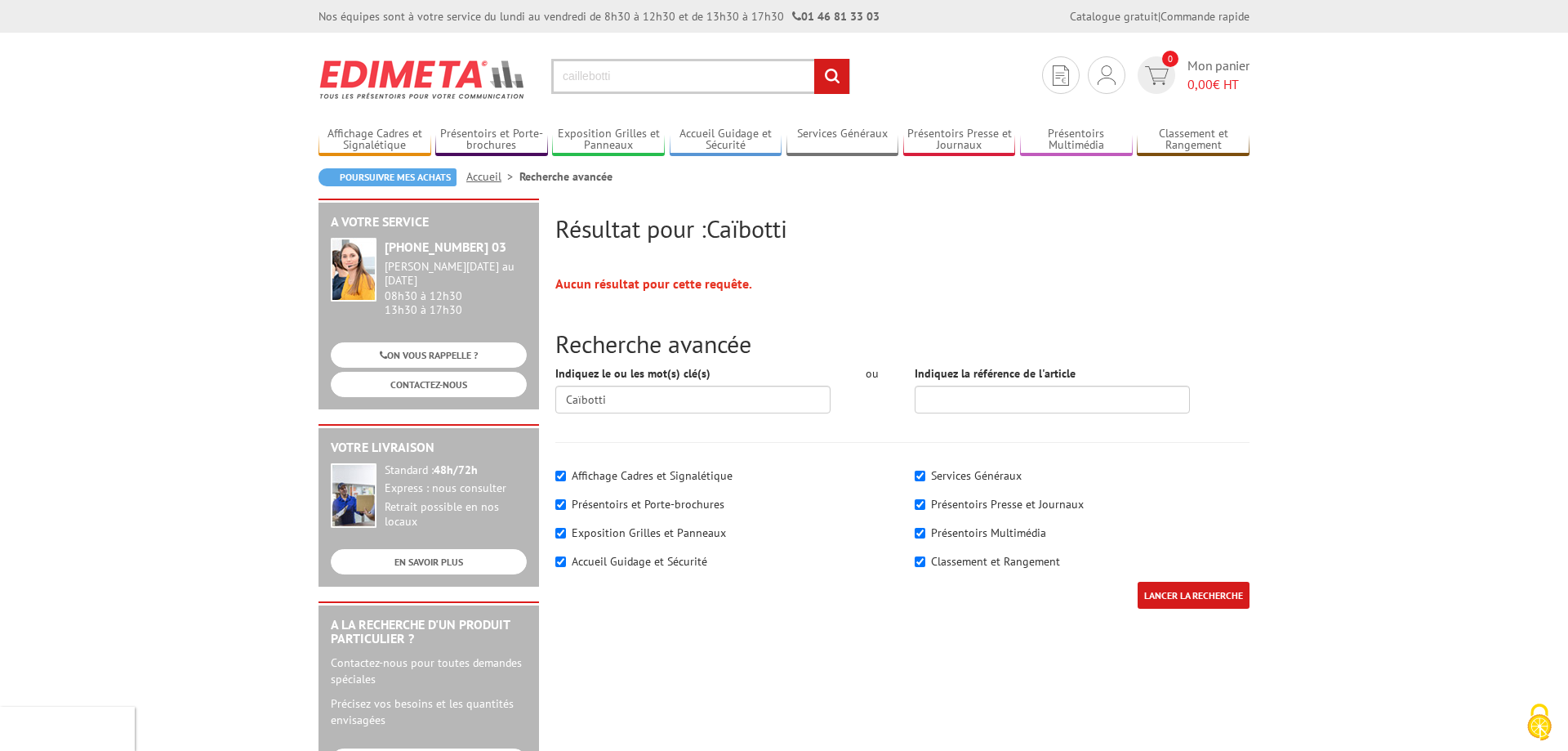 type on "caillebotti" 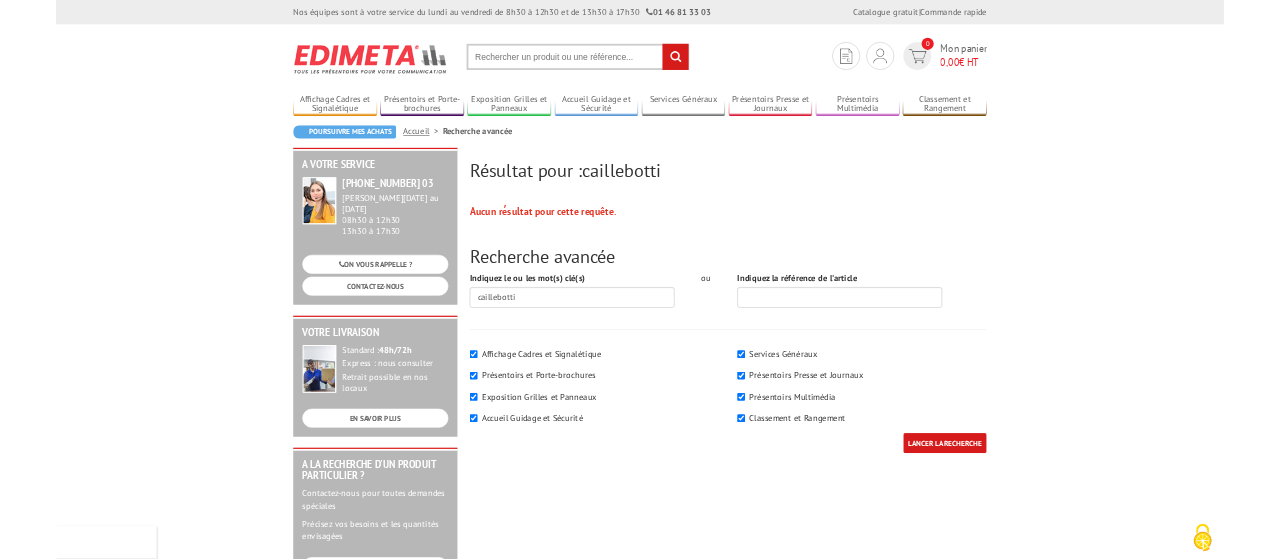 scroll, scrollTop: 0, scrollLeft: 0, axis: both 